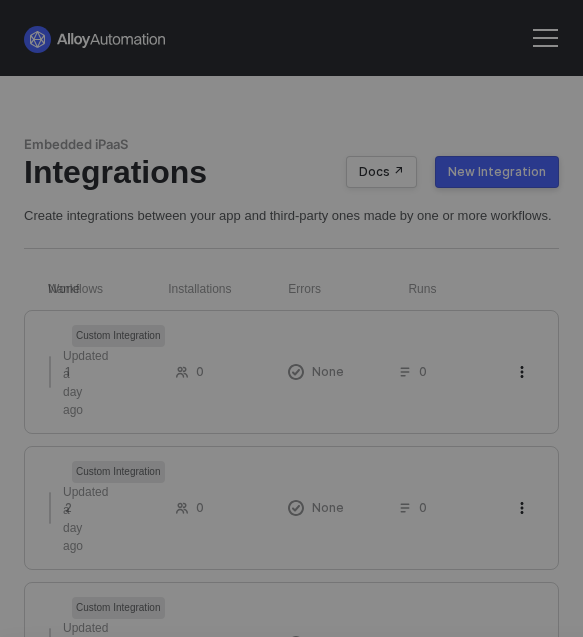 scroll, scrollTop: 0, scrollLeft: 0, axis: both 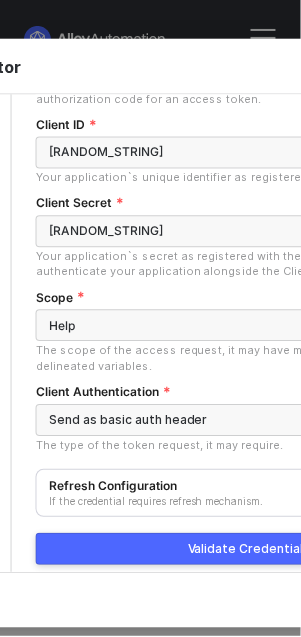 click on "Validate Credential" at bounding box center [246, 550] 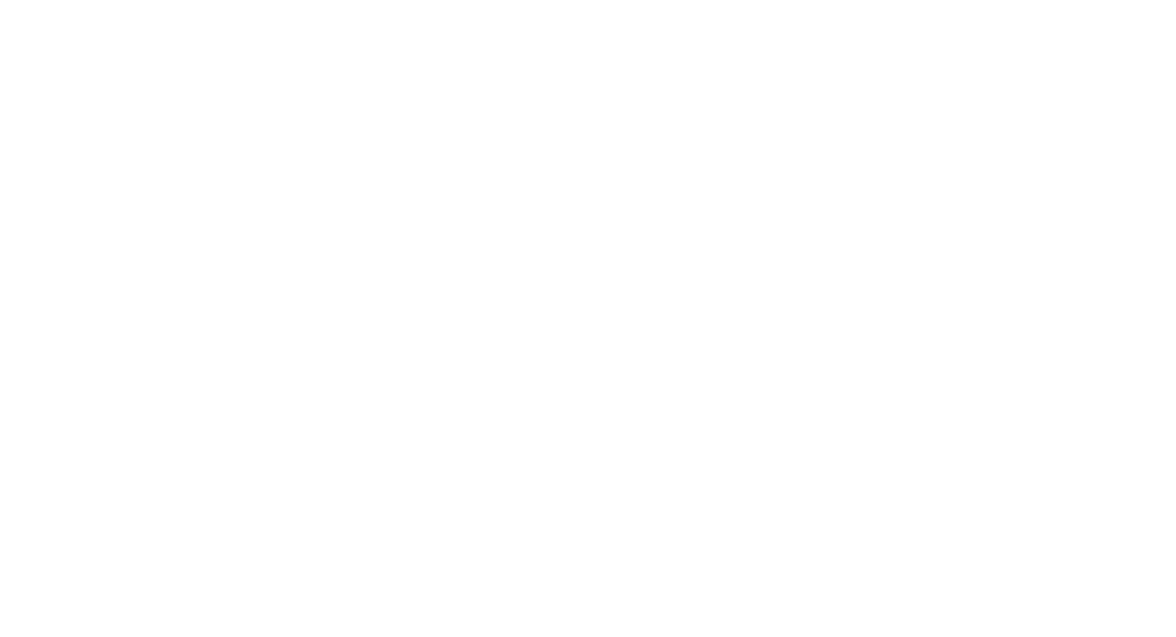 scroll, scrollTop: 0, scrollLeft: 0, axis: both 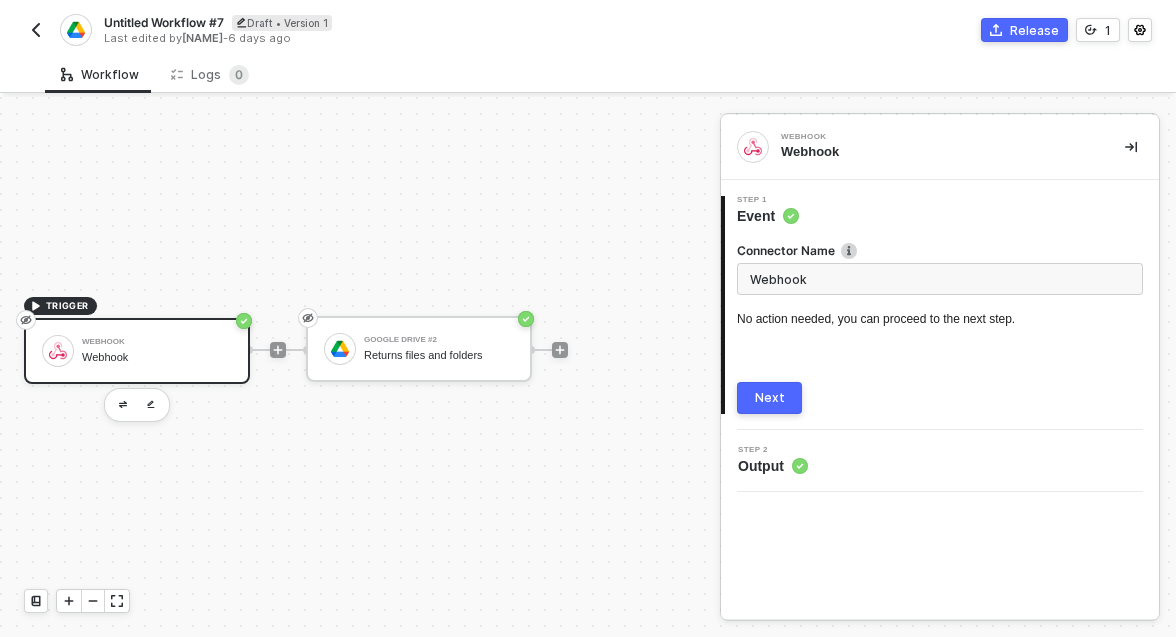 click on "Next" at bounding box center (769, 398) 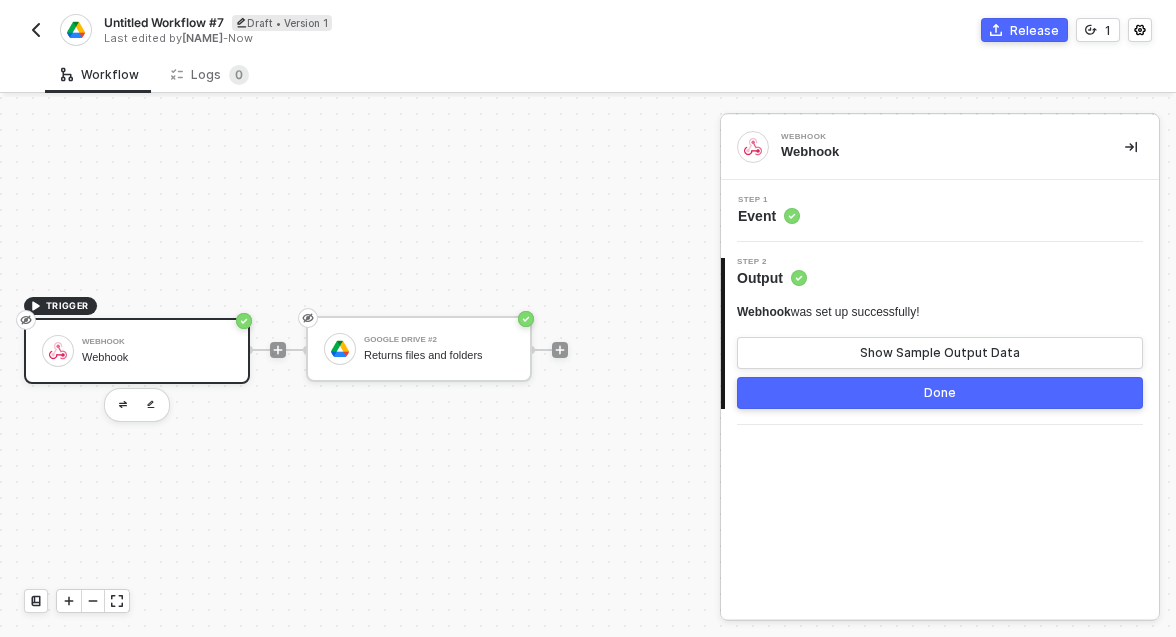 click on "Done" at bounding box center [940, 393] 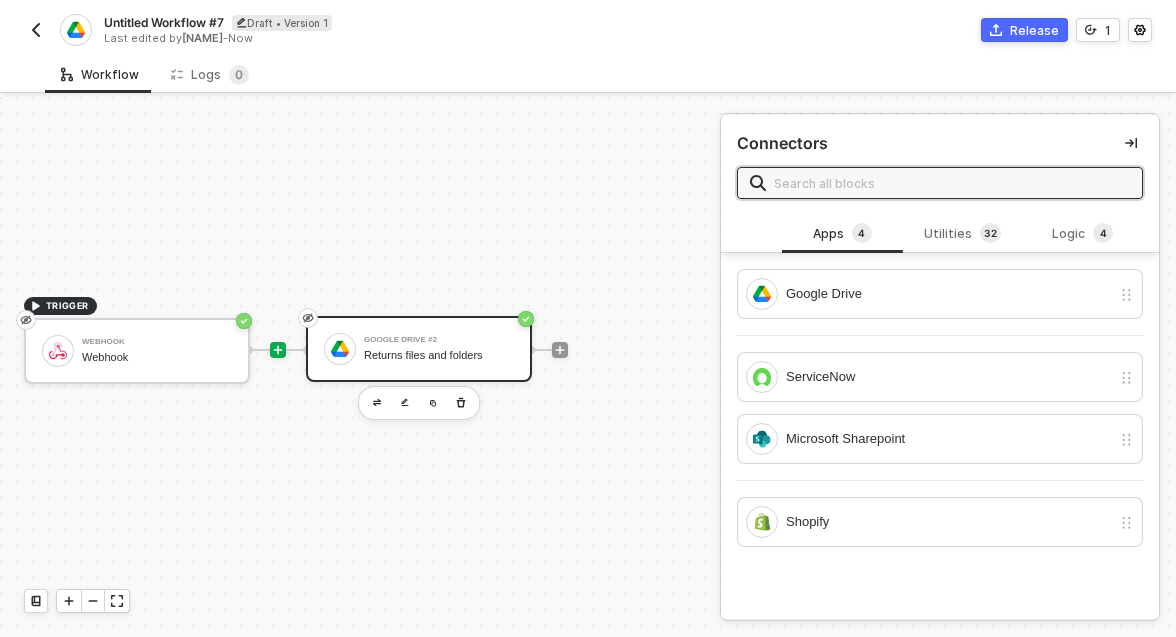 click on "Returns files and folders" at bounding box center (439, 355) 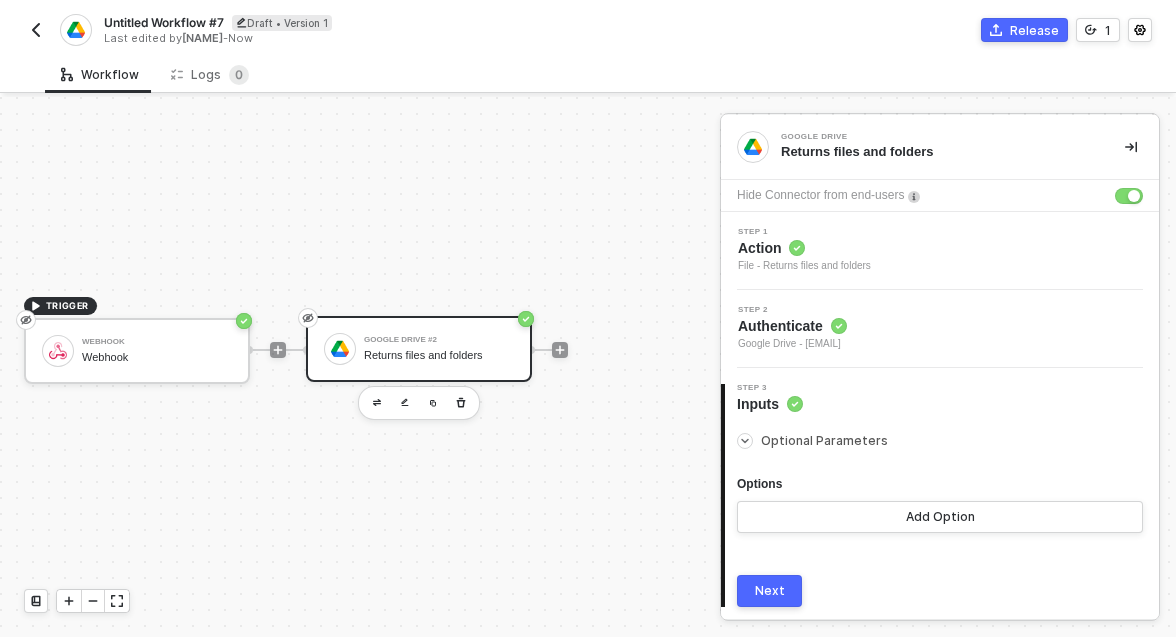 click on "Next" at bounding box center [770, 591] 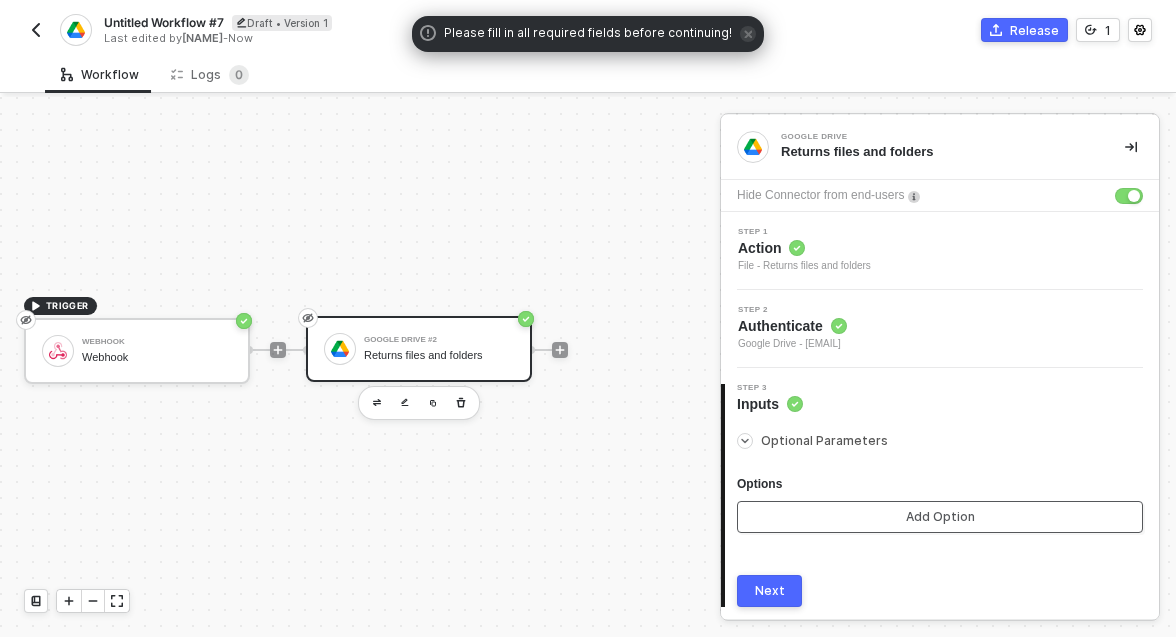 click on "Add Option" at bounding box center (940, 517) 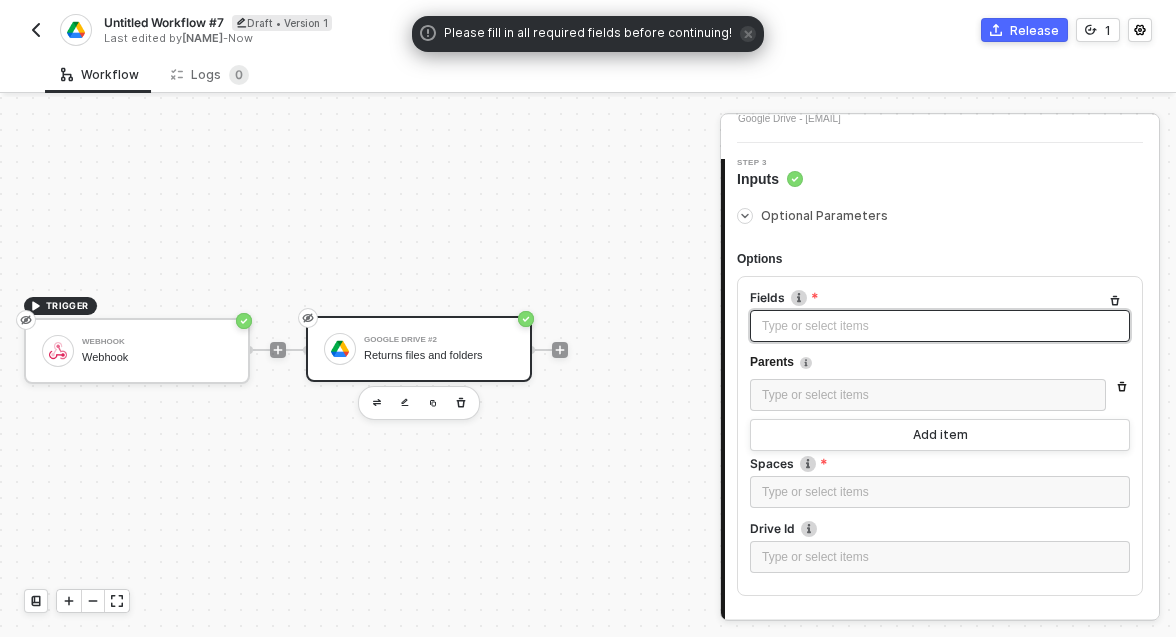scroll, scrollTop: 209, scrollLeft: 0, axis: vertical 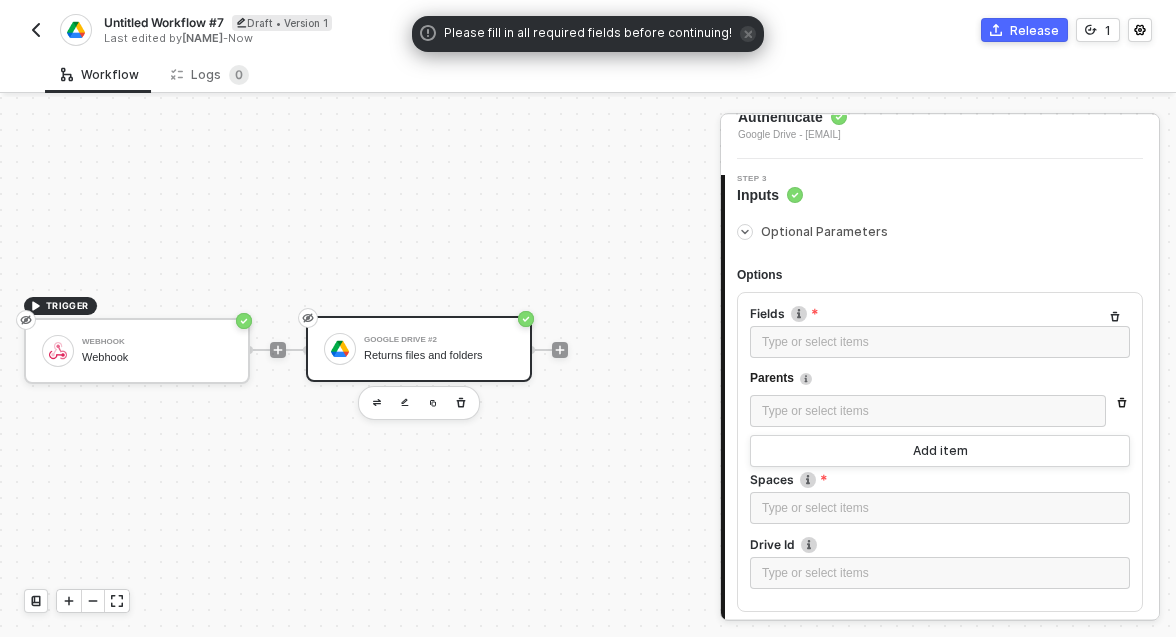 click on "Optional Parameters Options Fields Type or select items ﻿ Parents Type or select items ﻿ Add item Spaces Type or select items ﻿ Drive Id Type or select items ﻿ Next" at bounding box center [940, 451] 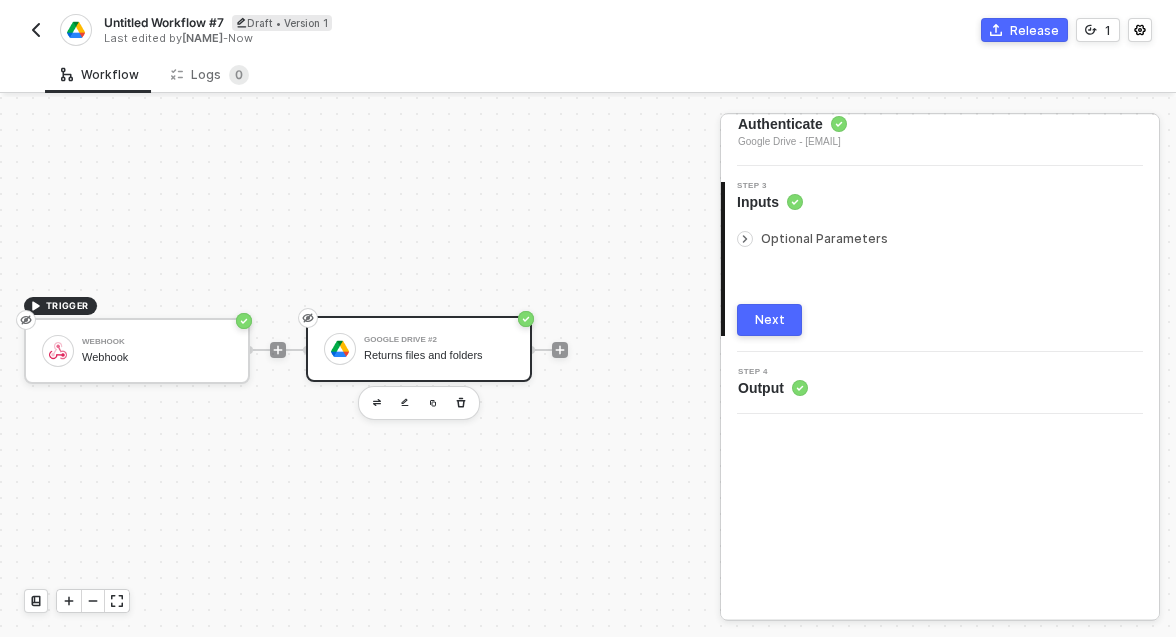 scroll, scrollTop: 0, scrollLeft: 0, axis: both 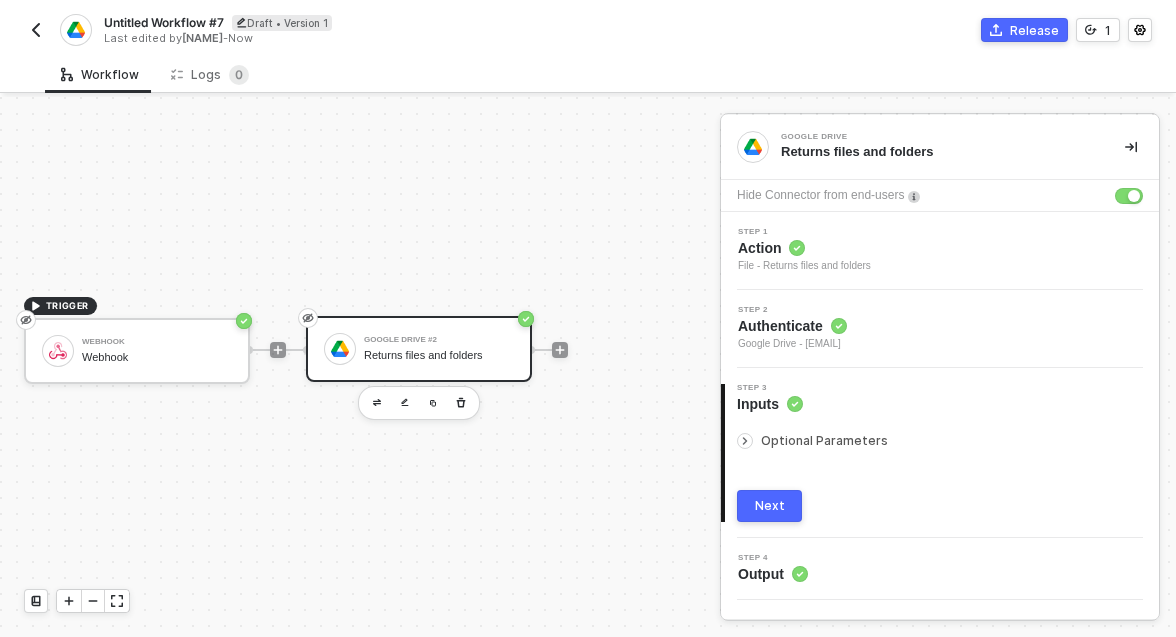 click on "Output" at bounding box center (773, 574) 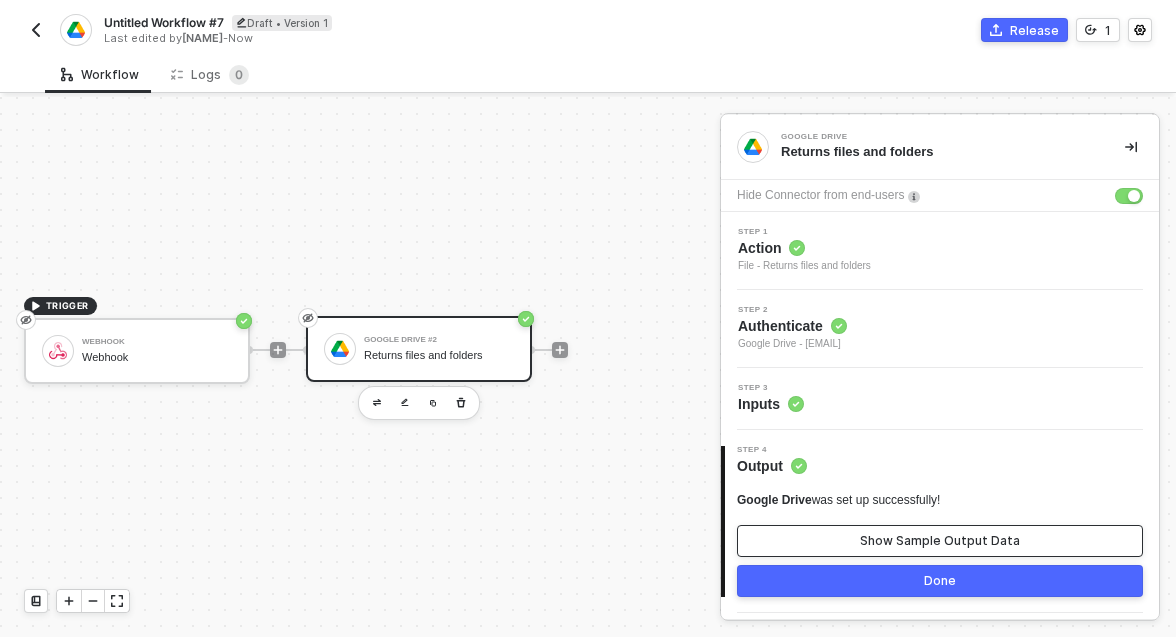 click on "Show Sample Output Data" at bounding box center [940, 541] 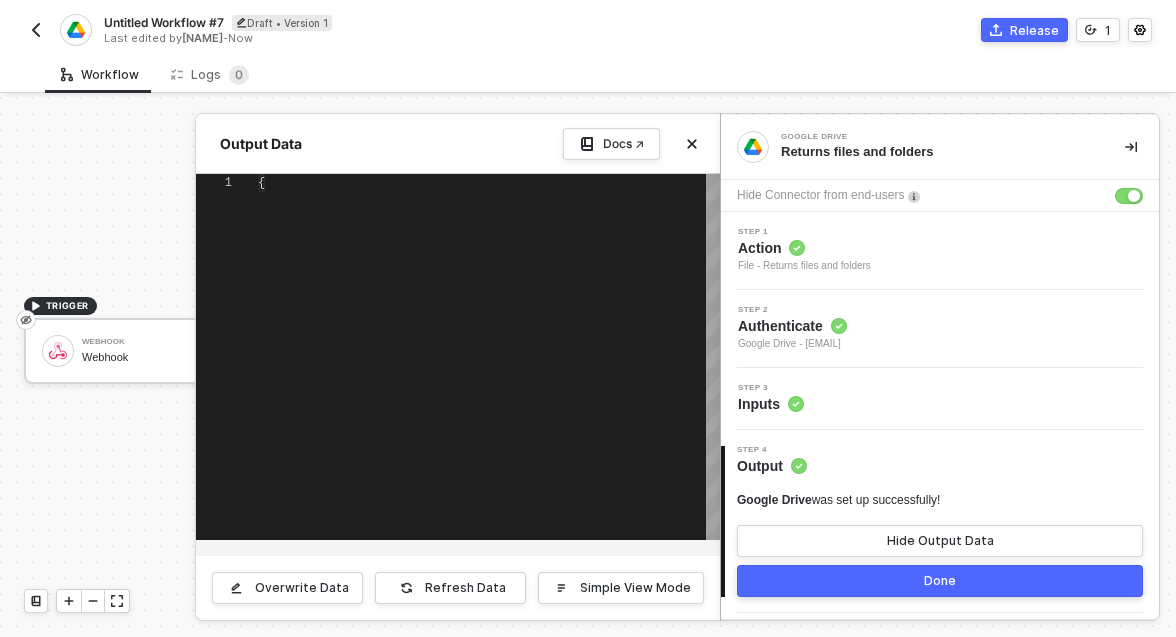 type on "{
"files": [
{
"id": "15tzYYK_qkZezzoODzorgseZRftggepBa",
"name": "zoom.docx"
},
{
"id": "1o_mJMyXFjSaQ0hv_VlM-avpDRTVCSG8tzOVzAkr-Mno",
"name": "Untitled"
}," 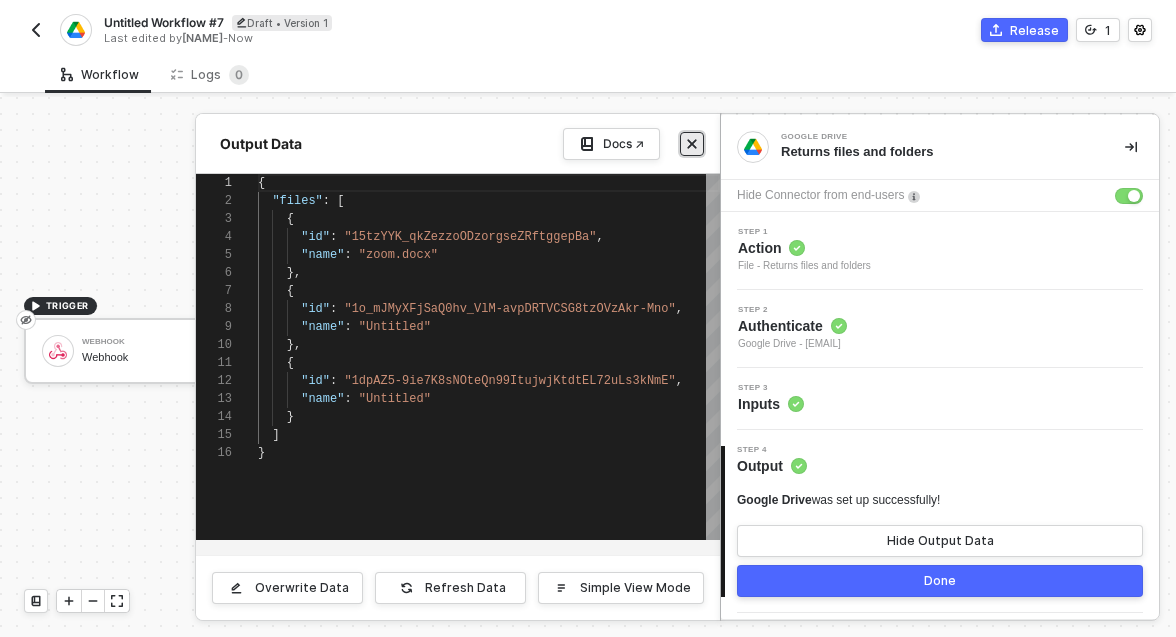 click 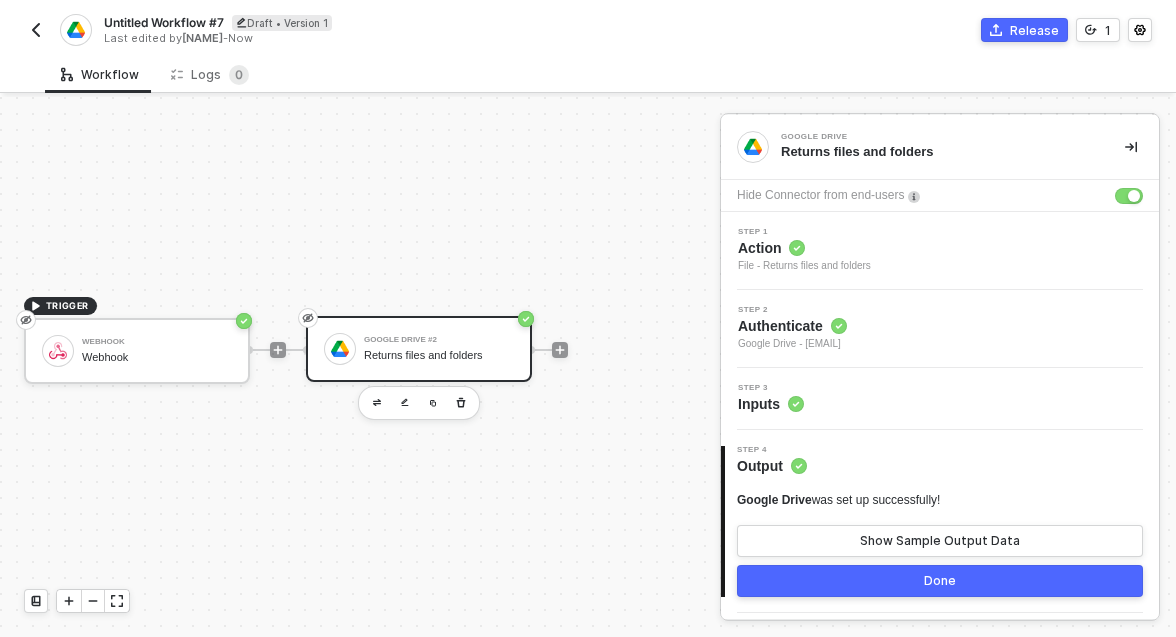 scroll, scrollTop: 0, scrollLeft: 0, axis: both 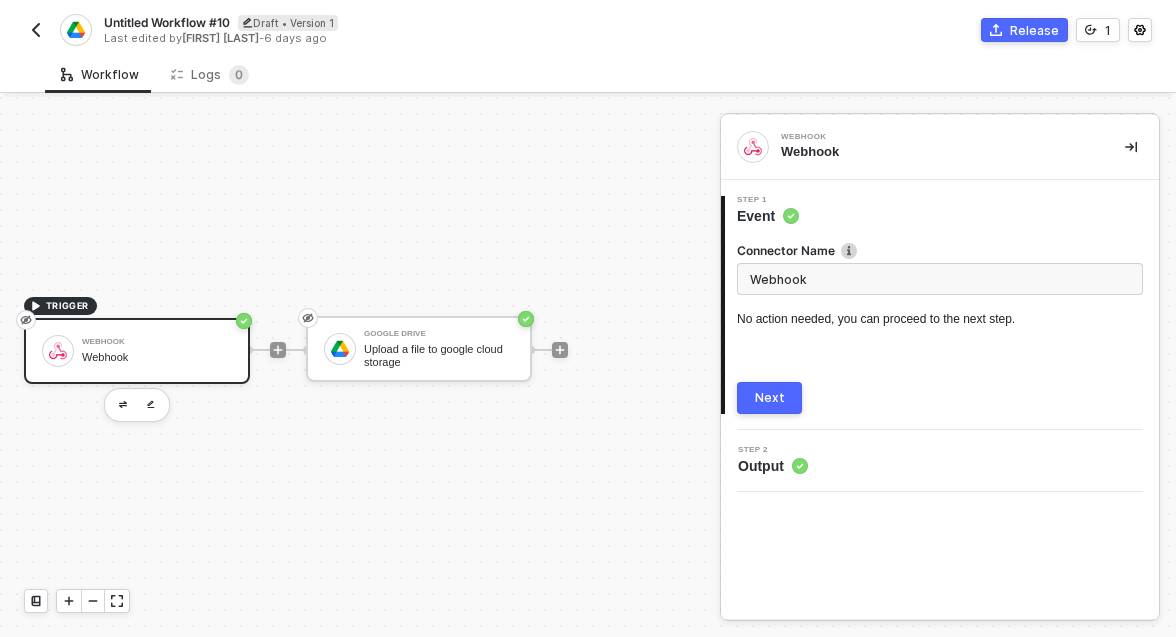 click on "Step 2" at bounding box center (773, 450) 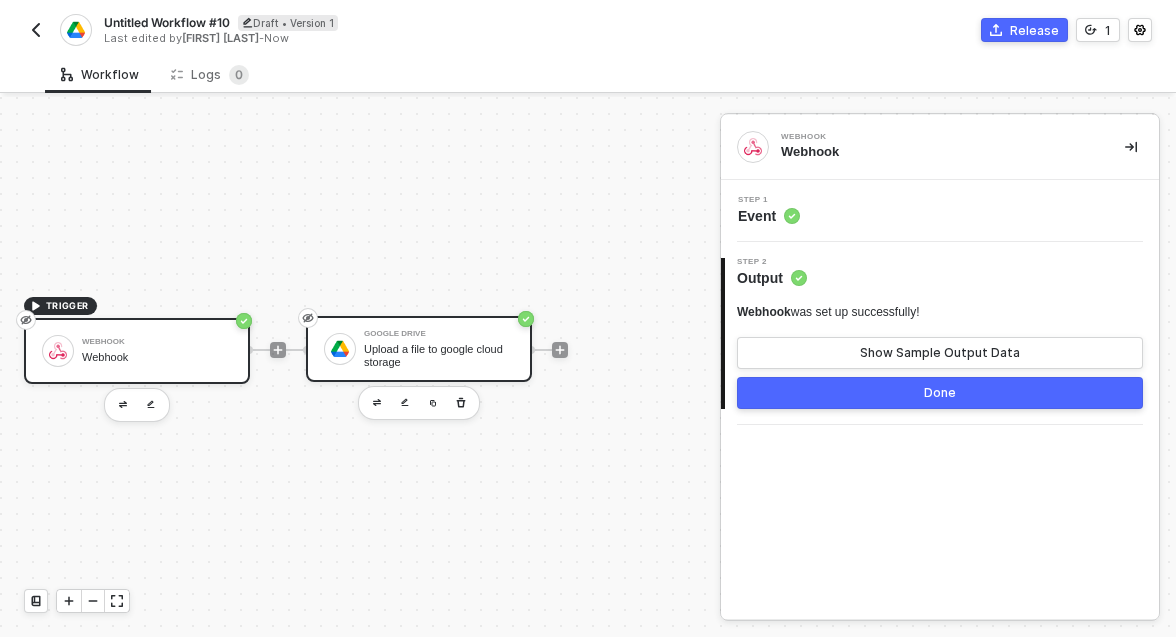 click on "Upload a file to google cloud storage" at bounding box center (439, 355) 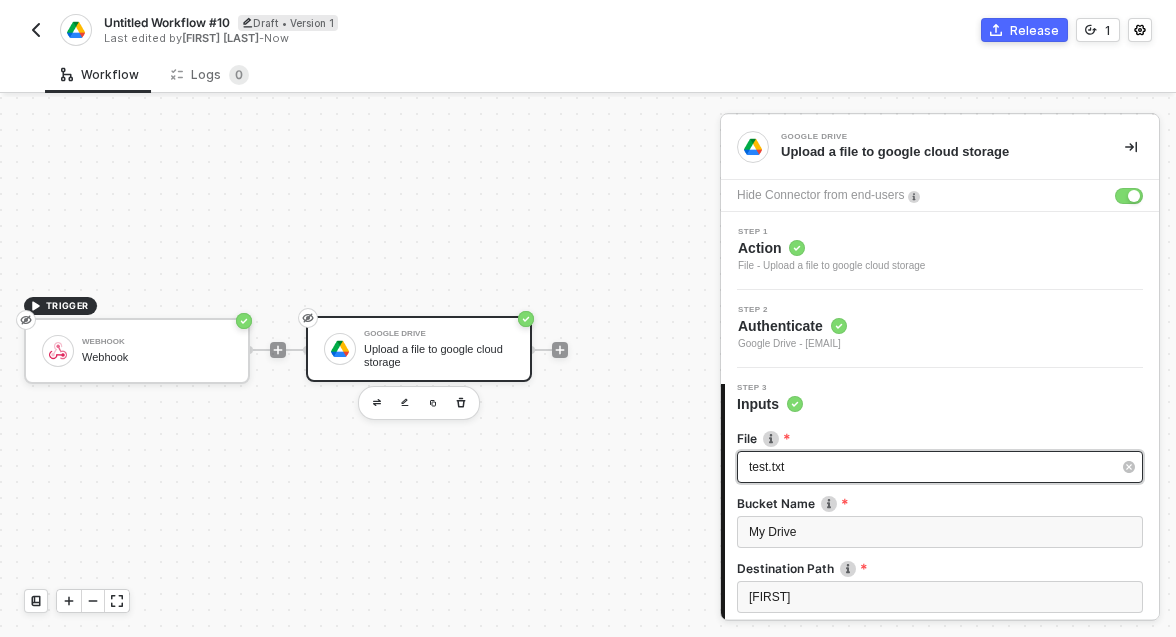 scroll, scrollTop: 174, scrollLeft: 0, axis: vertical 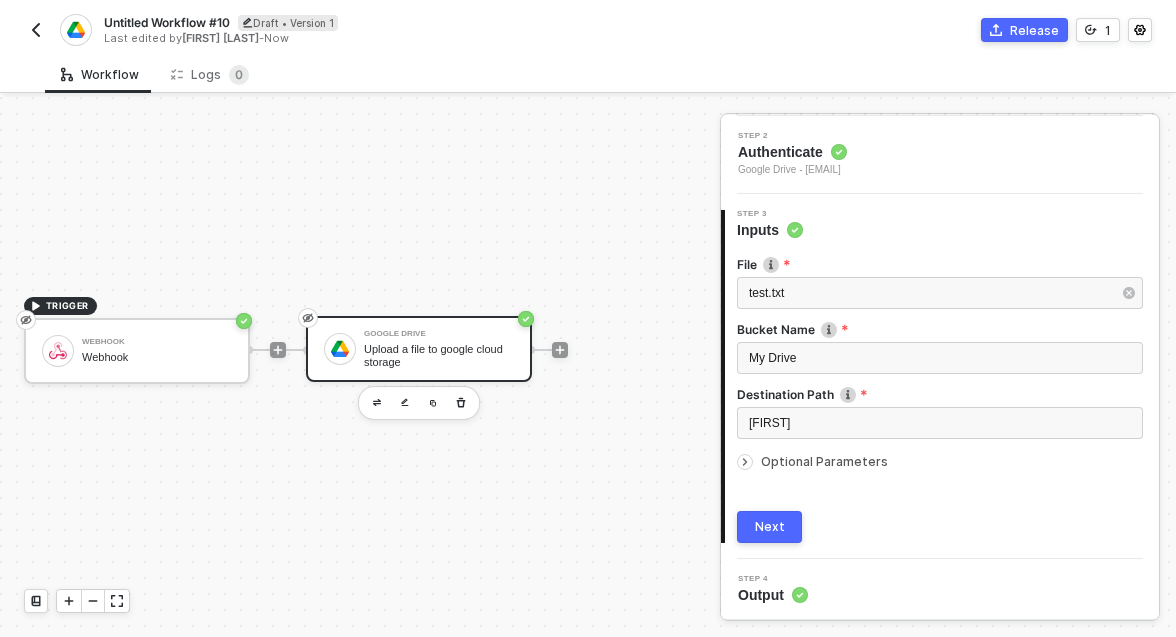 click on "Next" at bounding box center [770, 527] 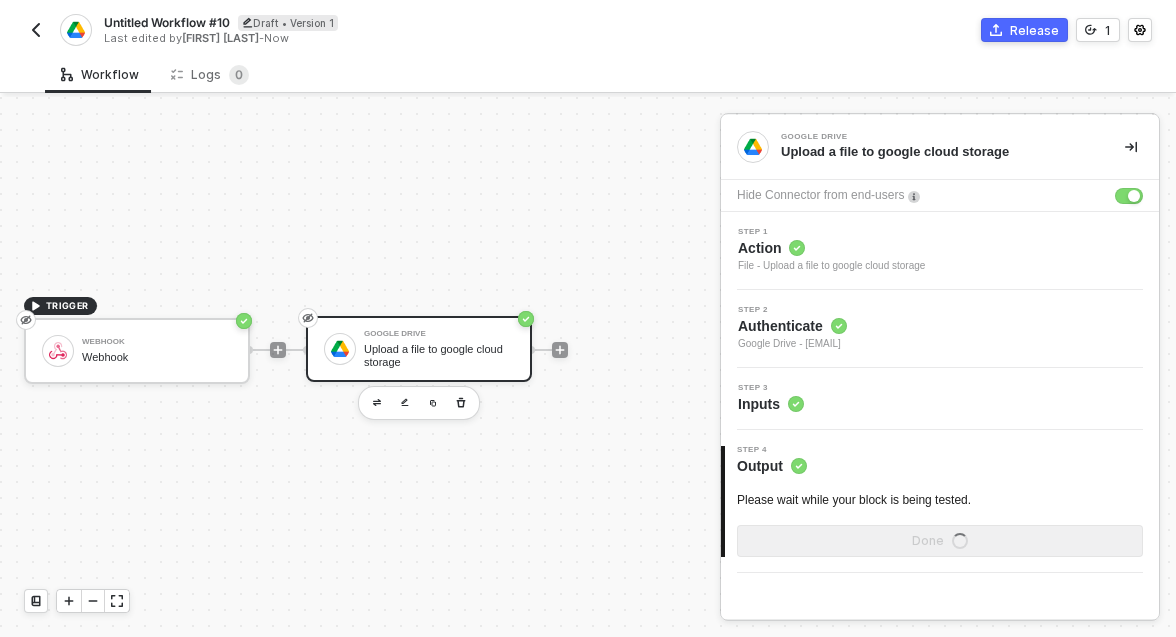 scroll, scrollTop: 0, scrollLeft: 0, axis: both 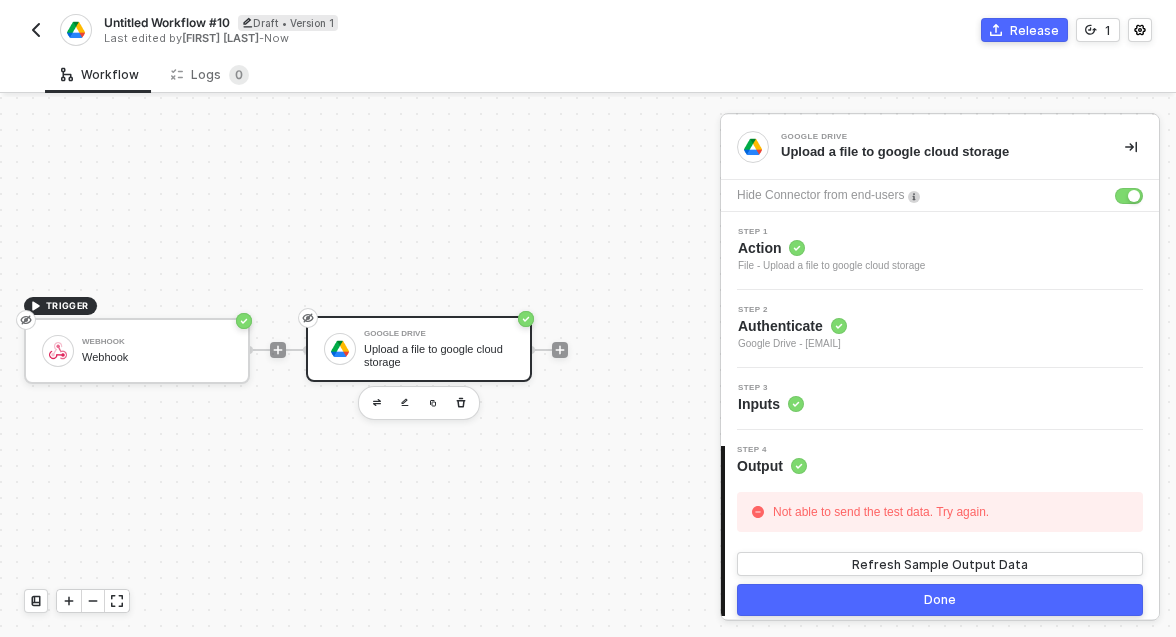 click on "Step 3 Inputs" at bounding box center [942, 399] 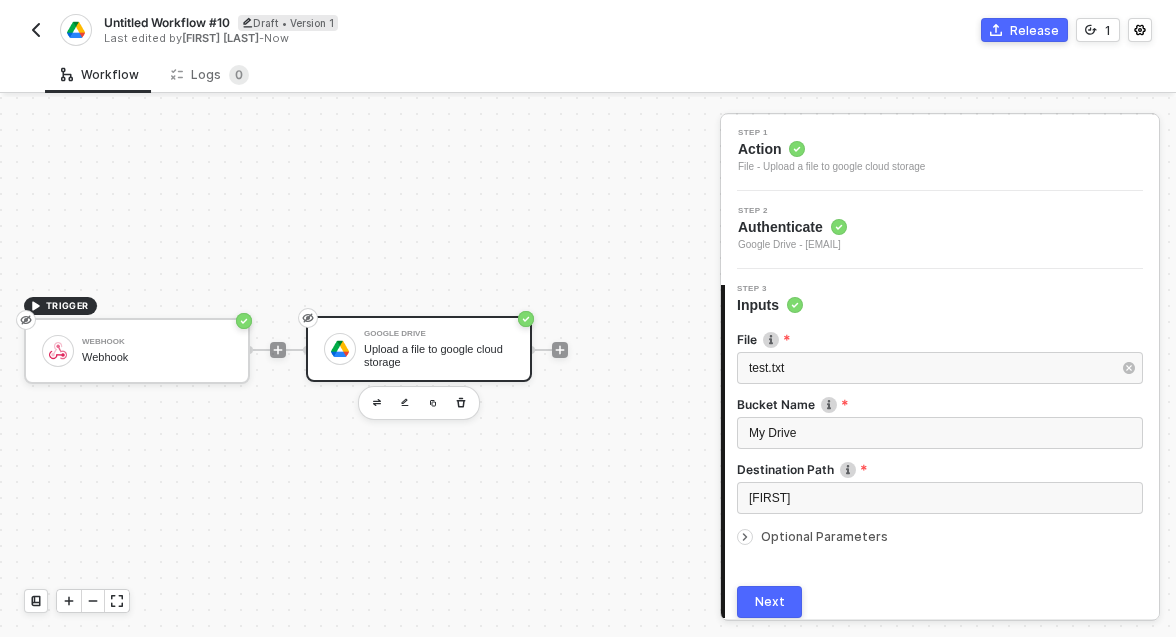 scroll, scrollTop: 174, scrollLeft: 0, axis: vertical 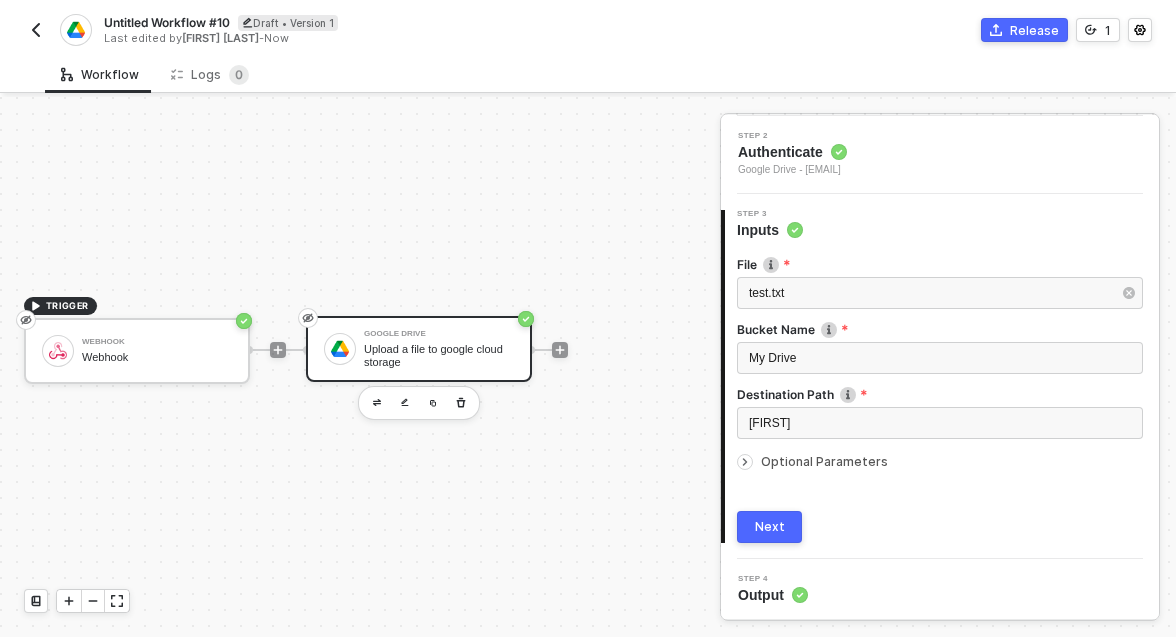 click on "Next" at bounding box center (769, 527) 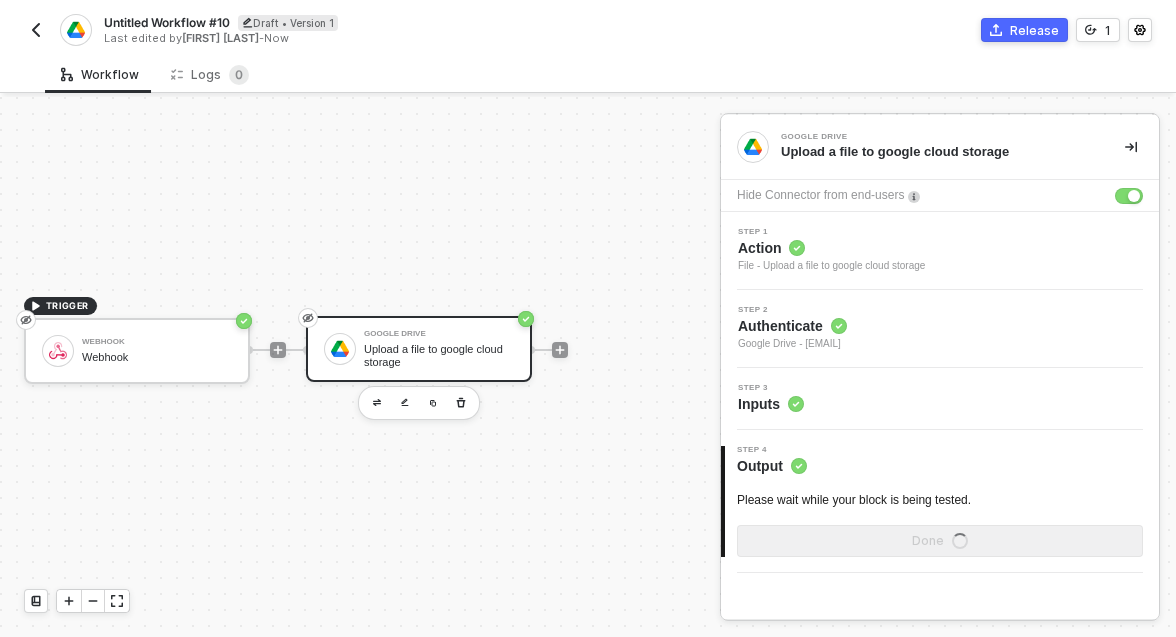 scroll, scrollTop: 0, scrollLeft: 0, axis: both 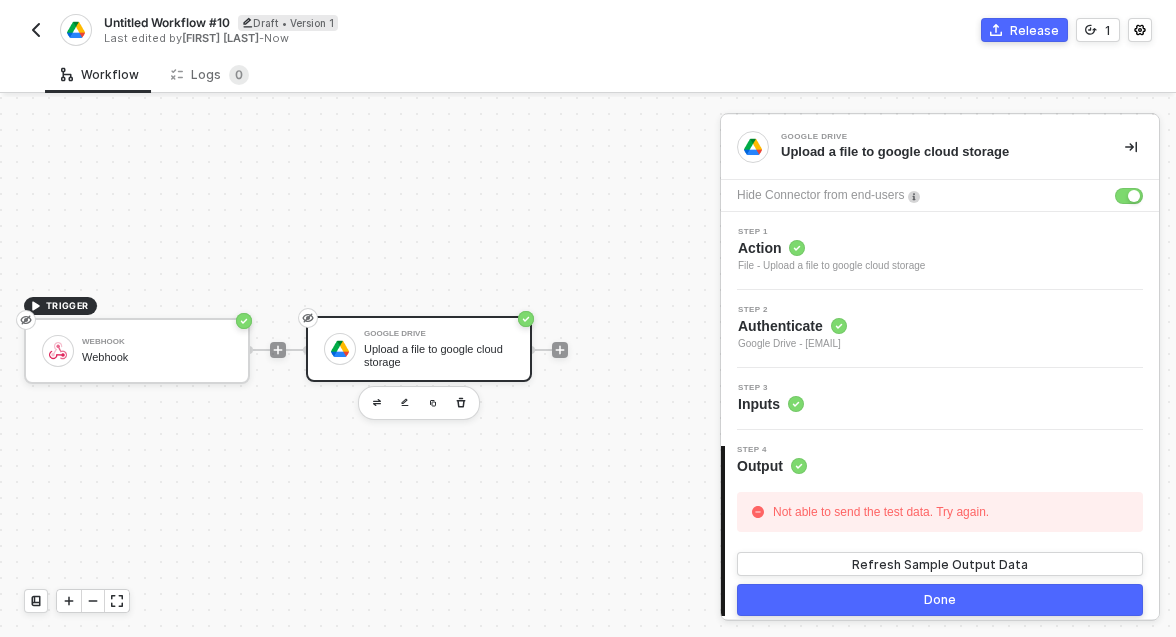 click at bounding box center [36, 30] 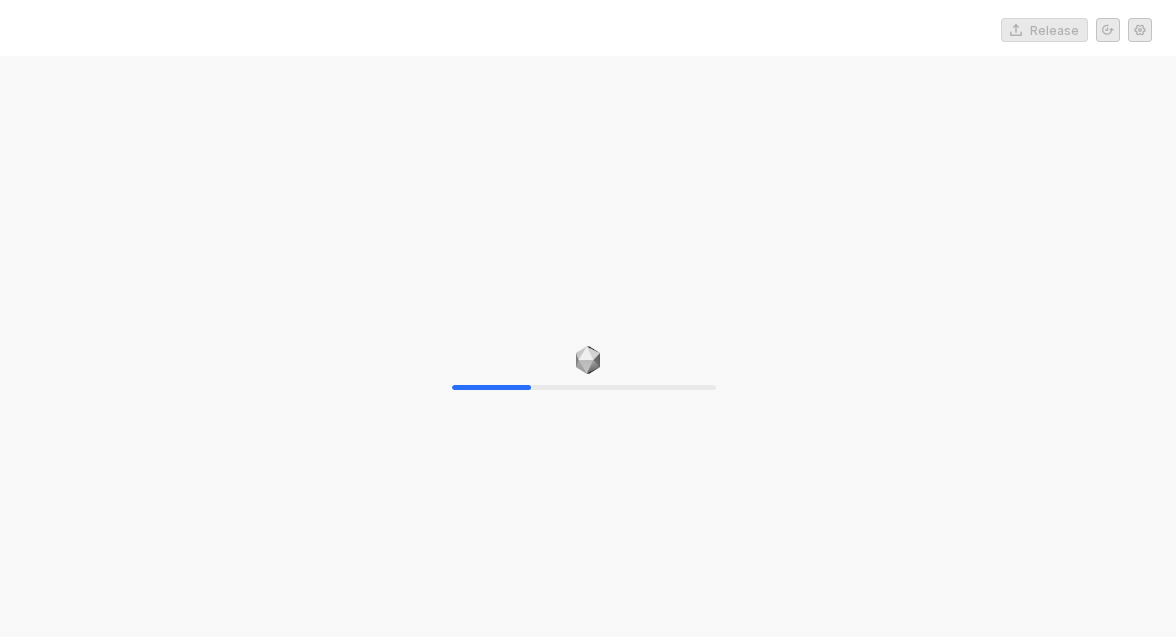 scroll, scrollTop: 0, scrollLeft: 0, axis: both 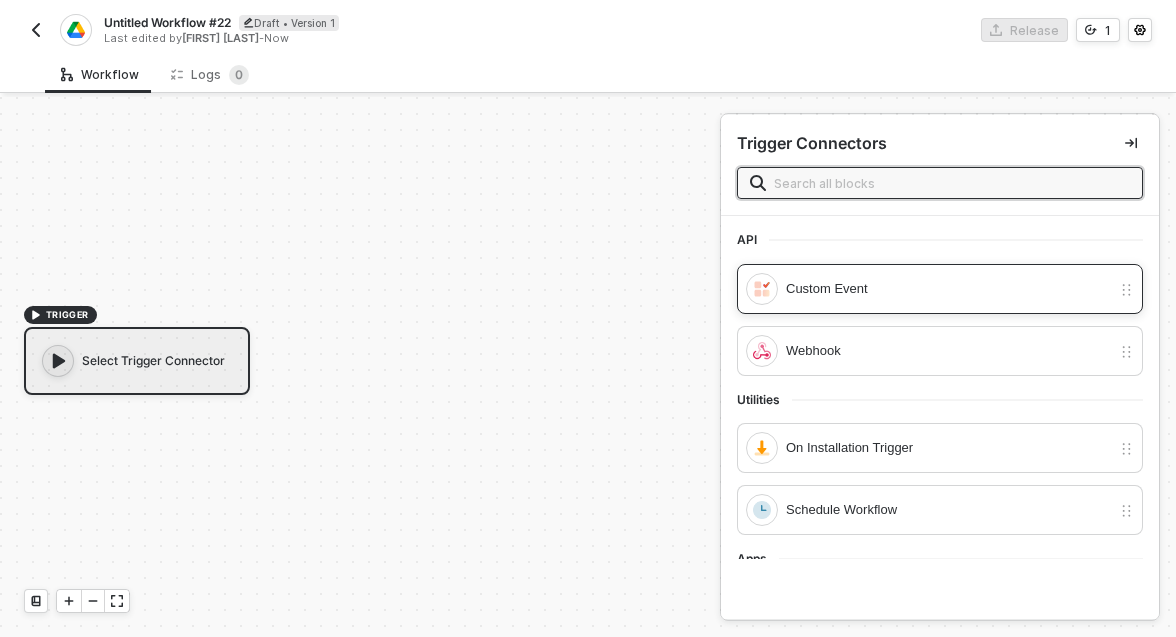 click on "Custom Event" at bounding box center (948, 289) 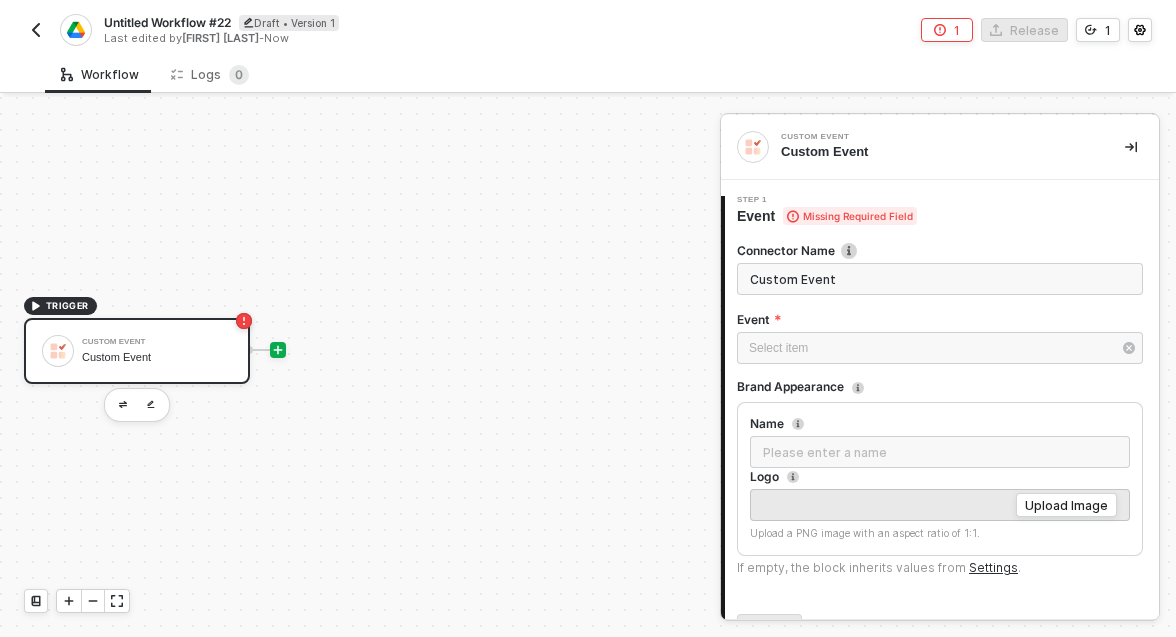 click 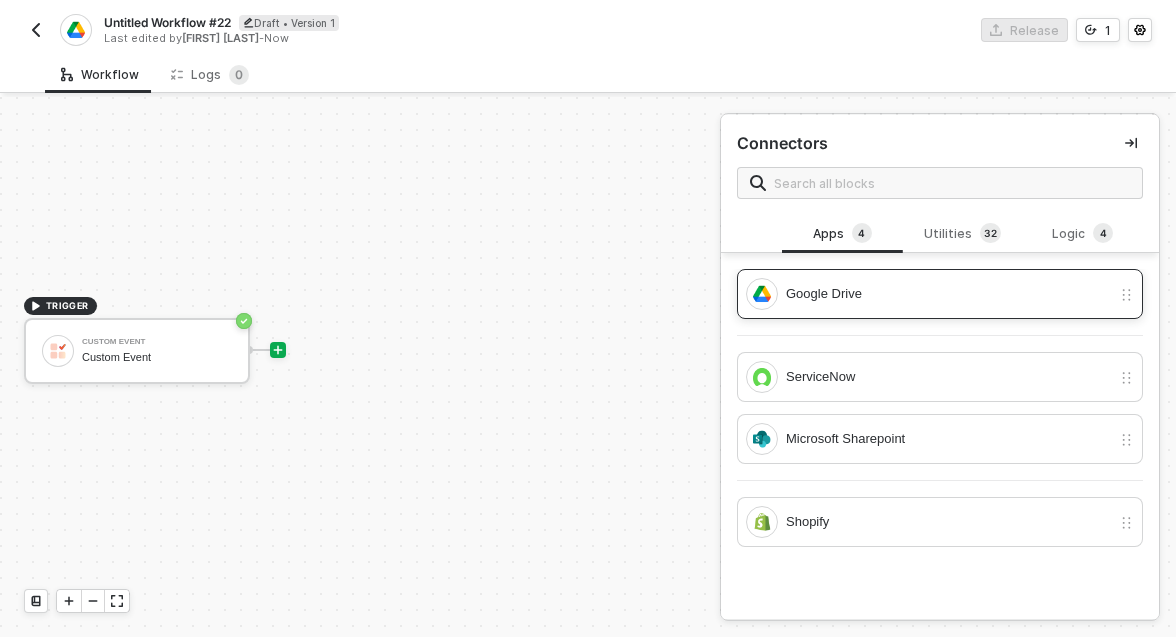 click at bounding box center (762, 294) 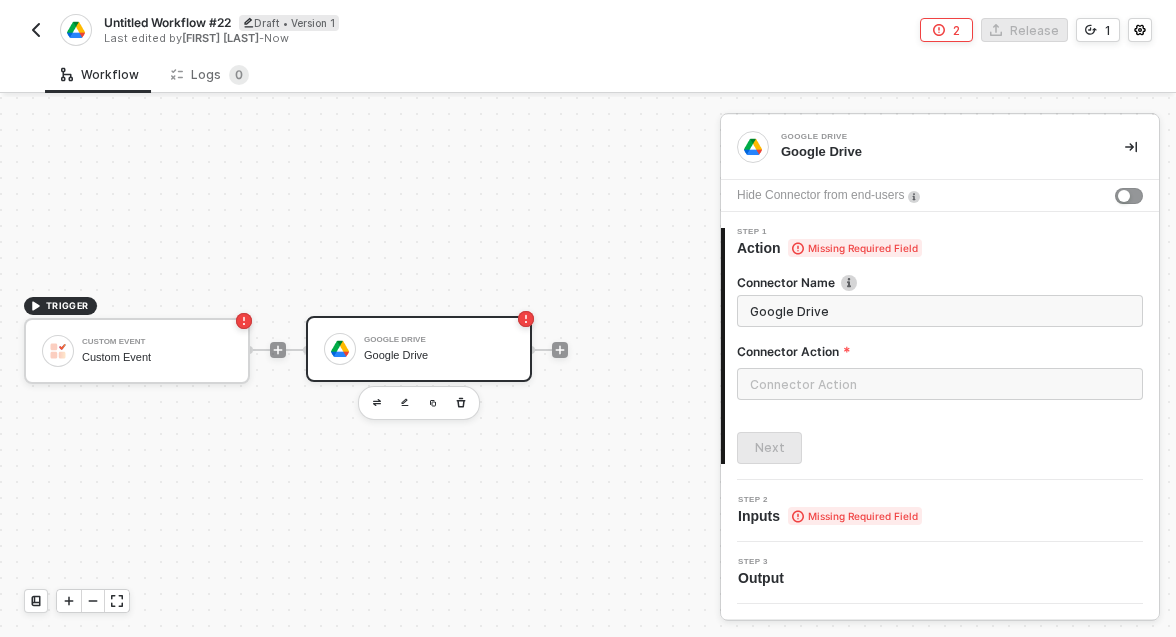 click at bounding box center [940, 392] 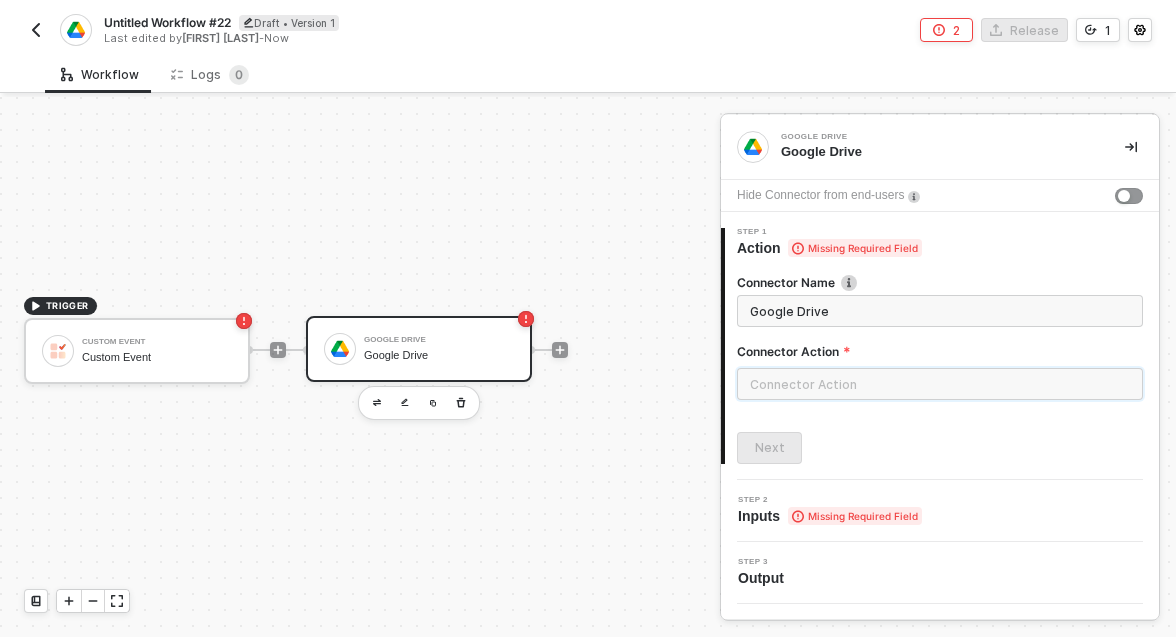 click at bounding box center [940, 384] 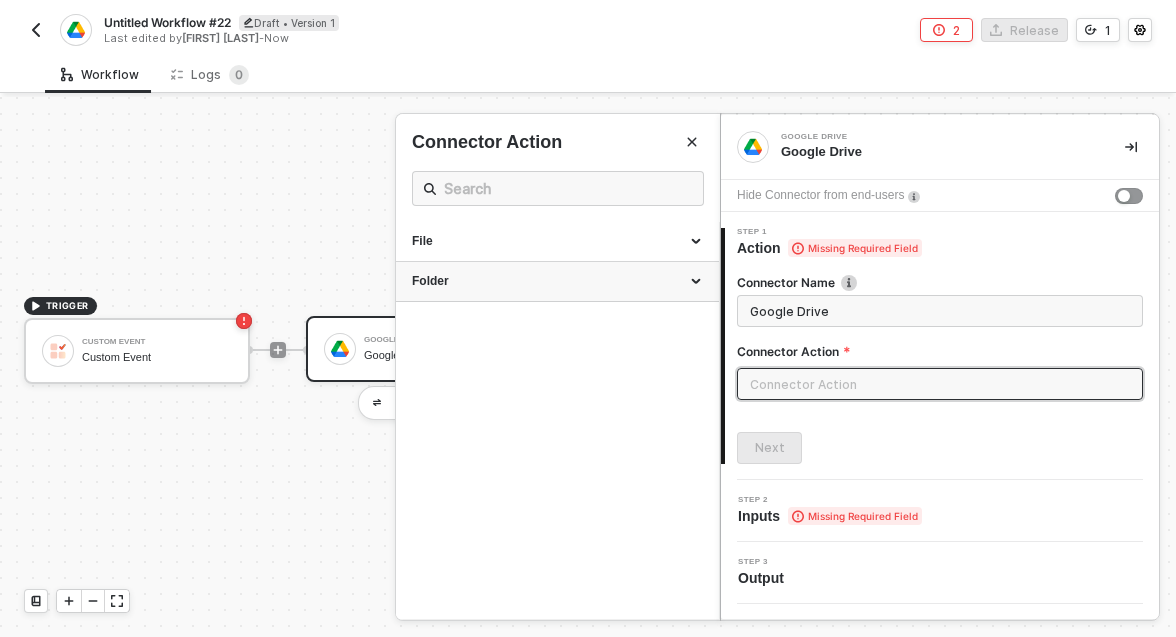 click on "Folder" at bounding box center [557, 281] 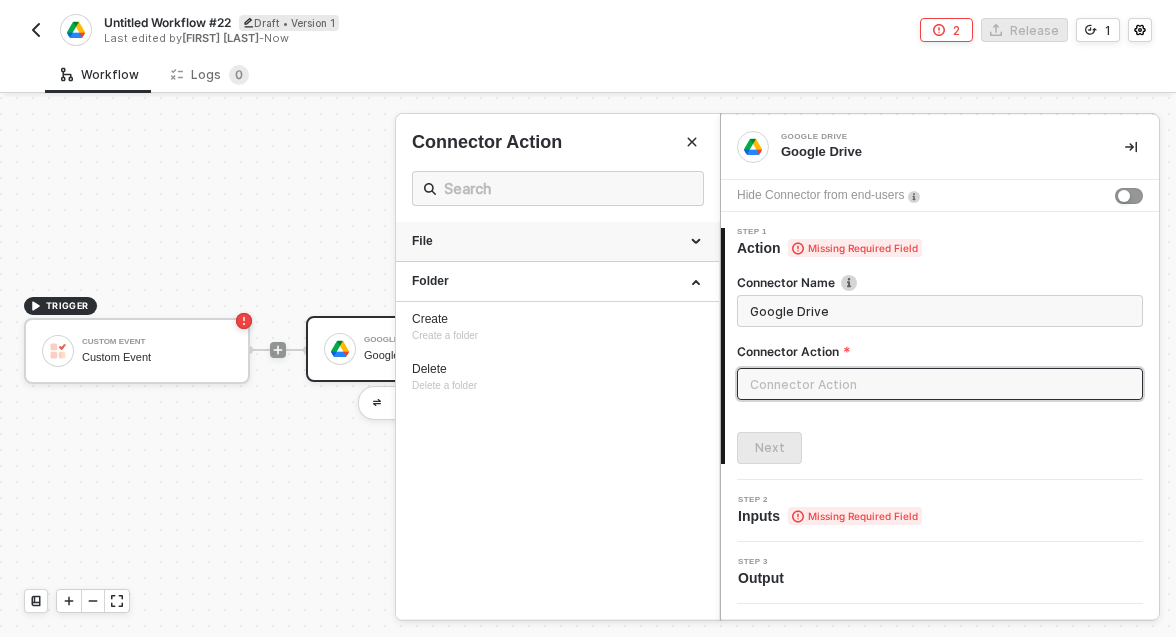 click on "File" at bounding box center [557, 241] 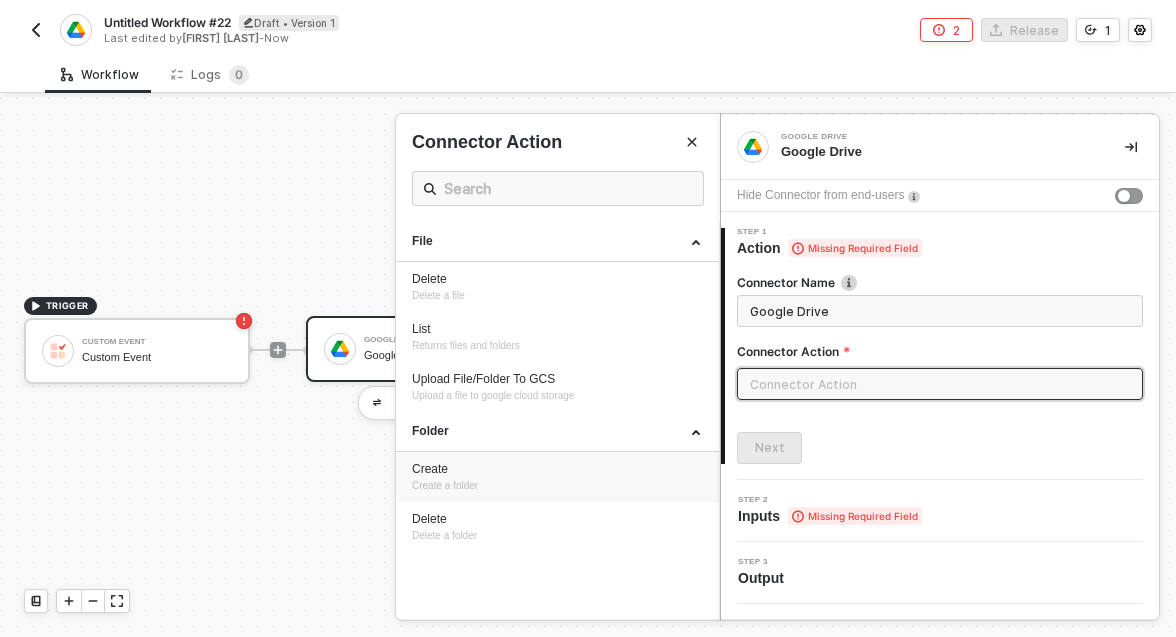 click on "Create" at bounding box center [557, 469] 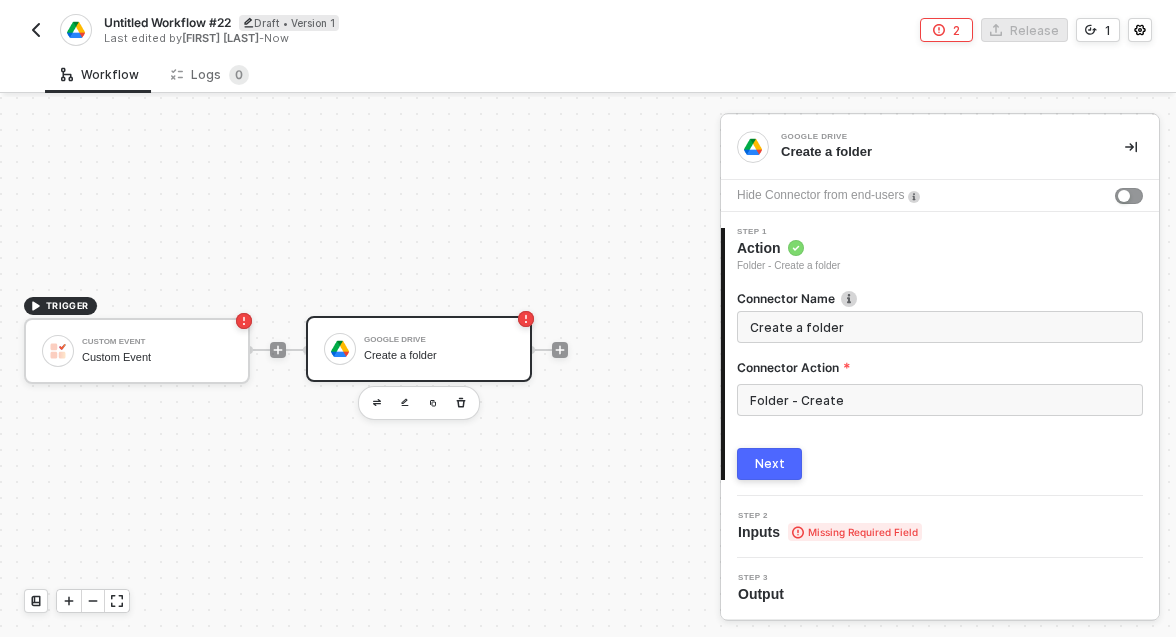 click on "Next" at bounding box center (769, 464) 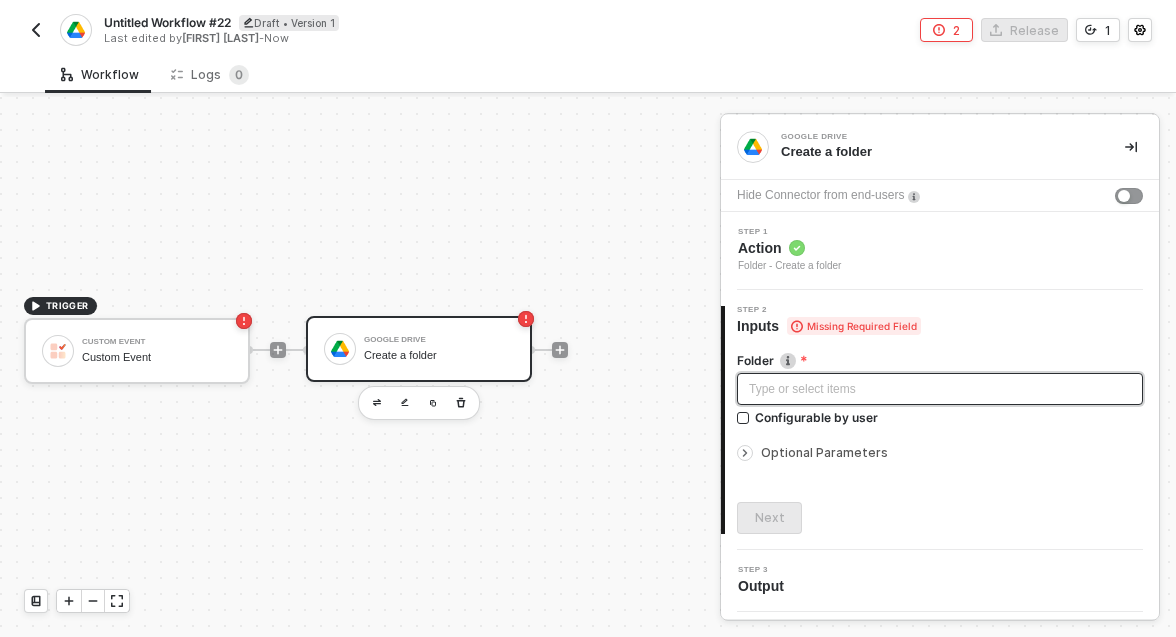 click on "Type or select items ﻿" at bounding box center [940, 389] 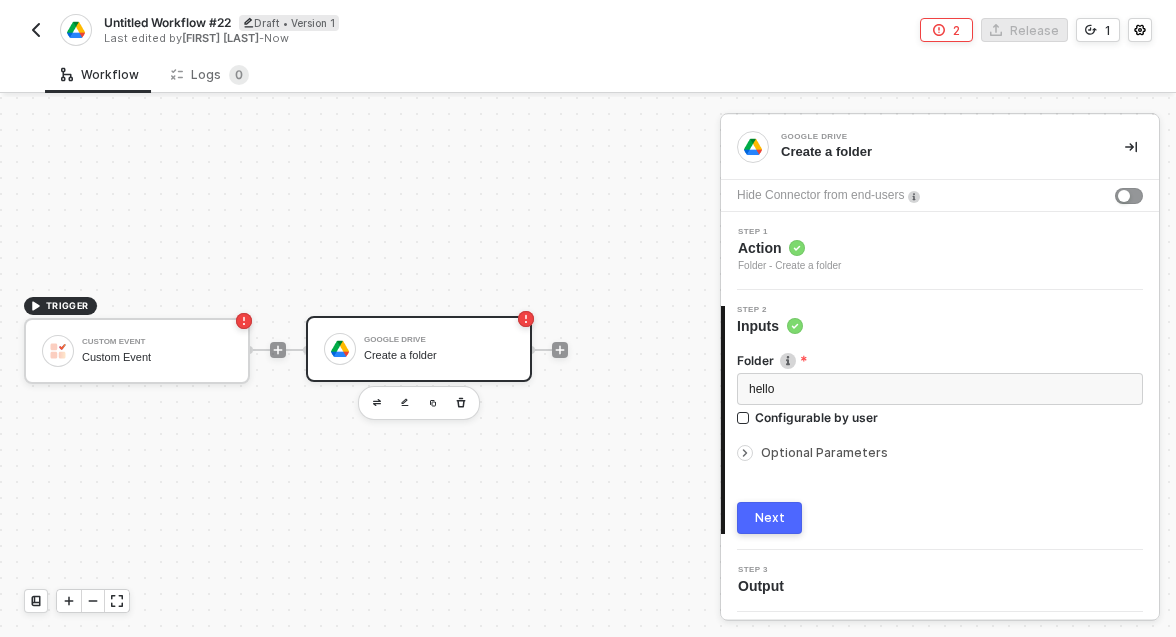 click on "Next" at bounding box center [769, 518] 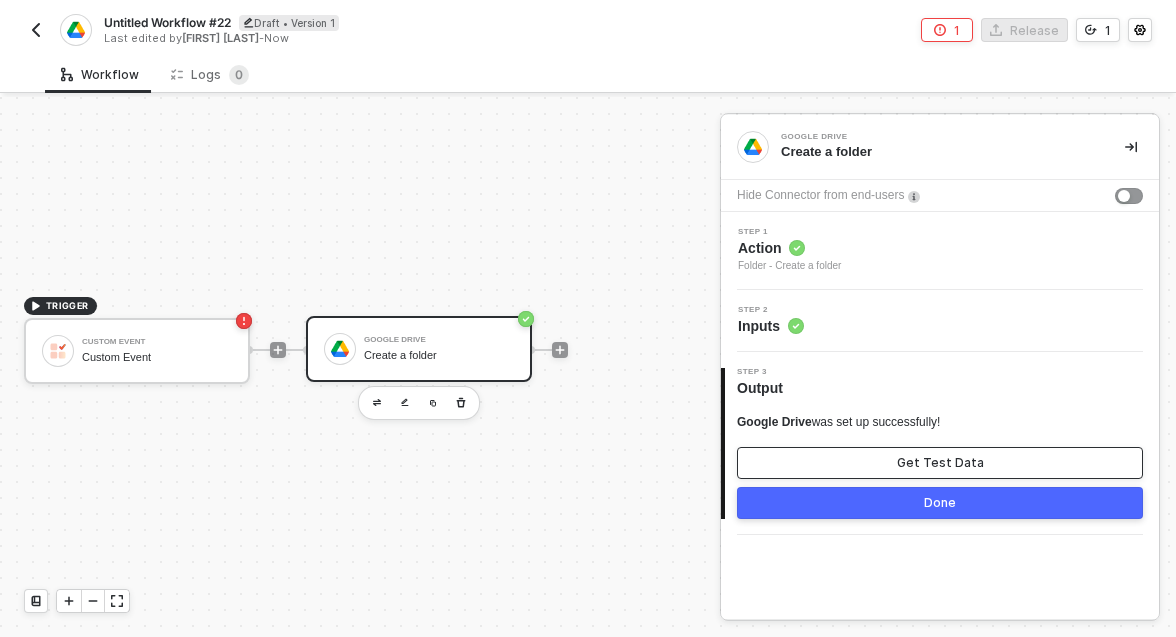 click on "Get Test Data" at bounding box center (940, 463) 